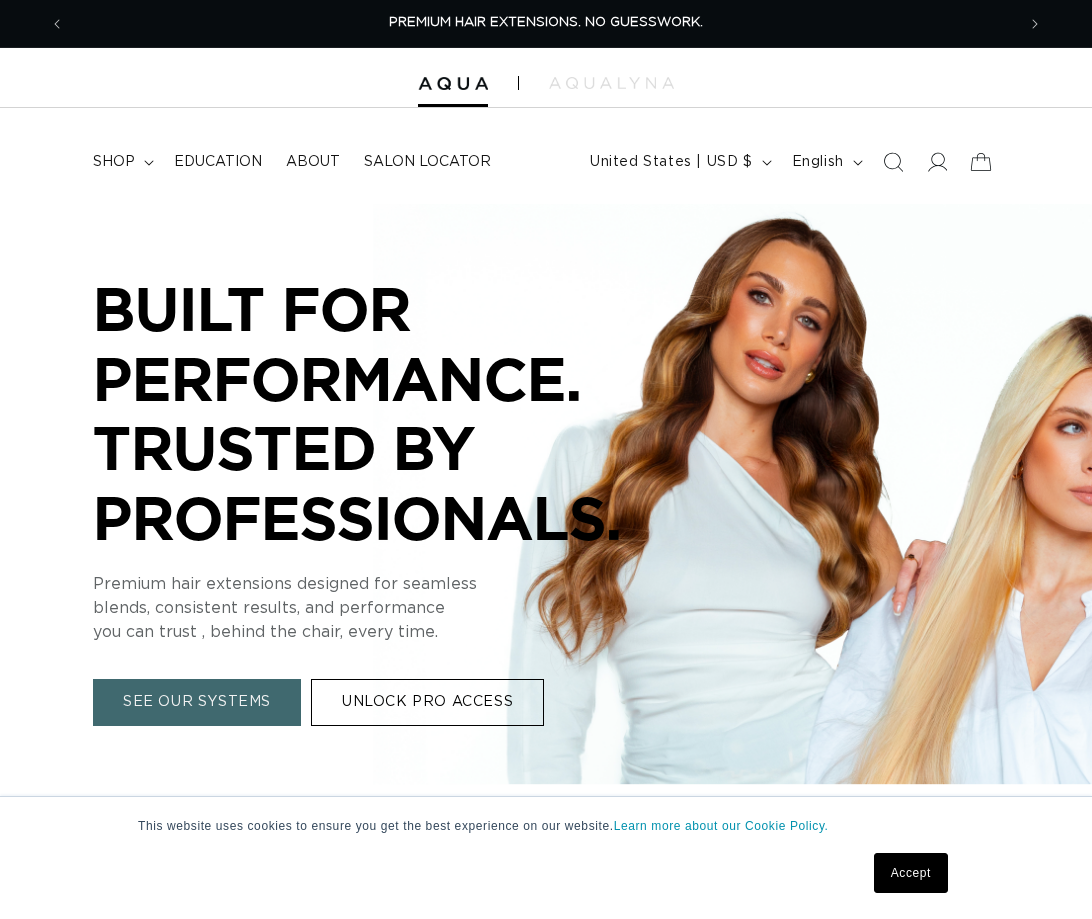 scroll, scrollTop: 0, scrollLeft: 0, axis: both 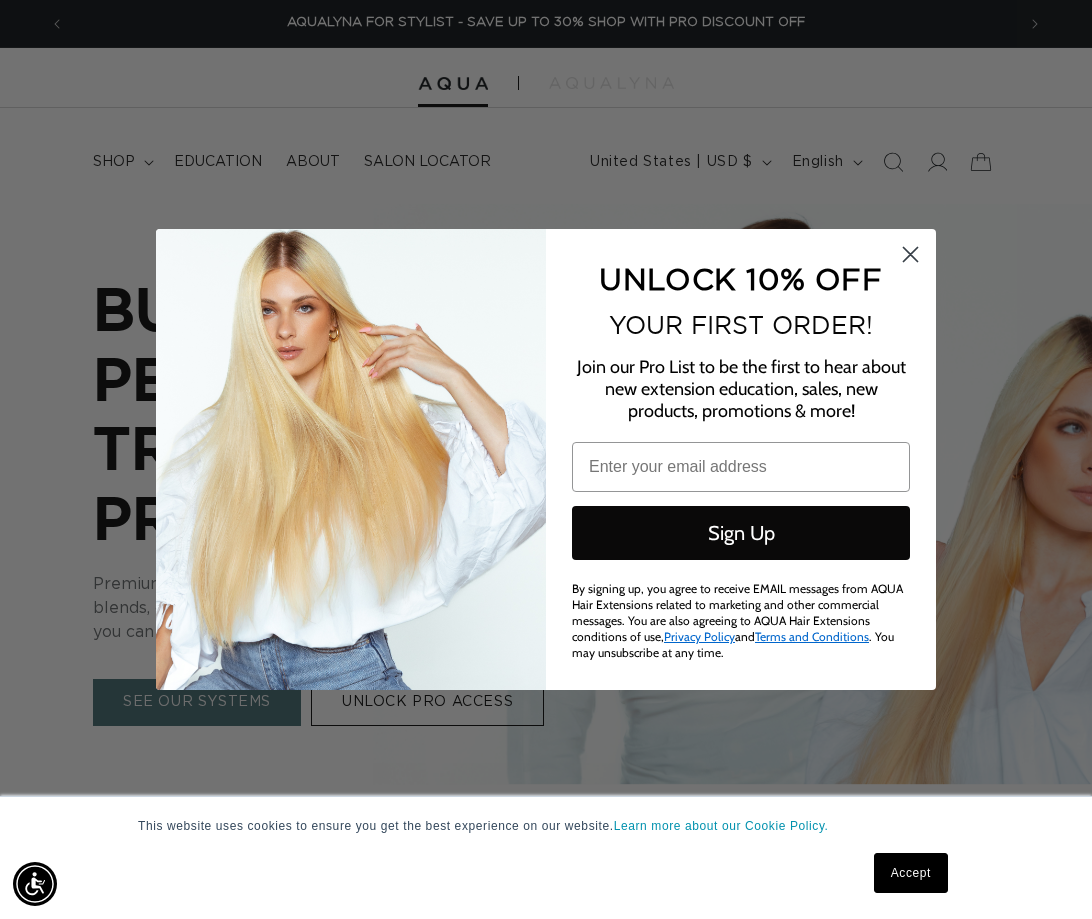 click 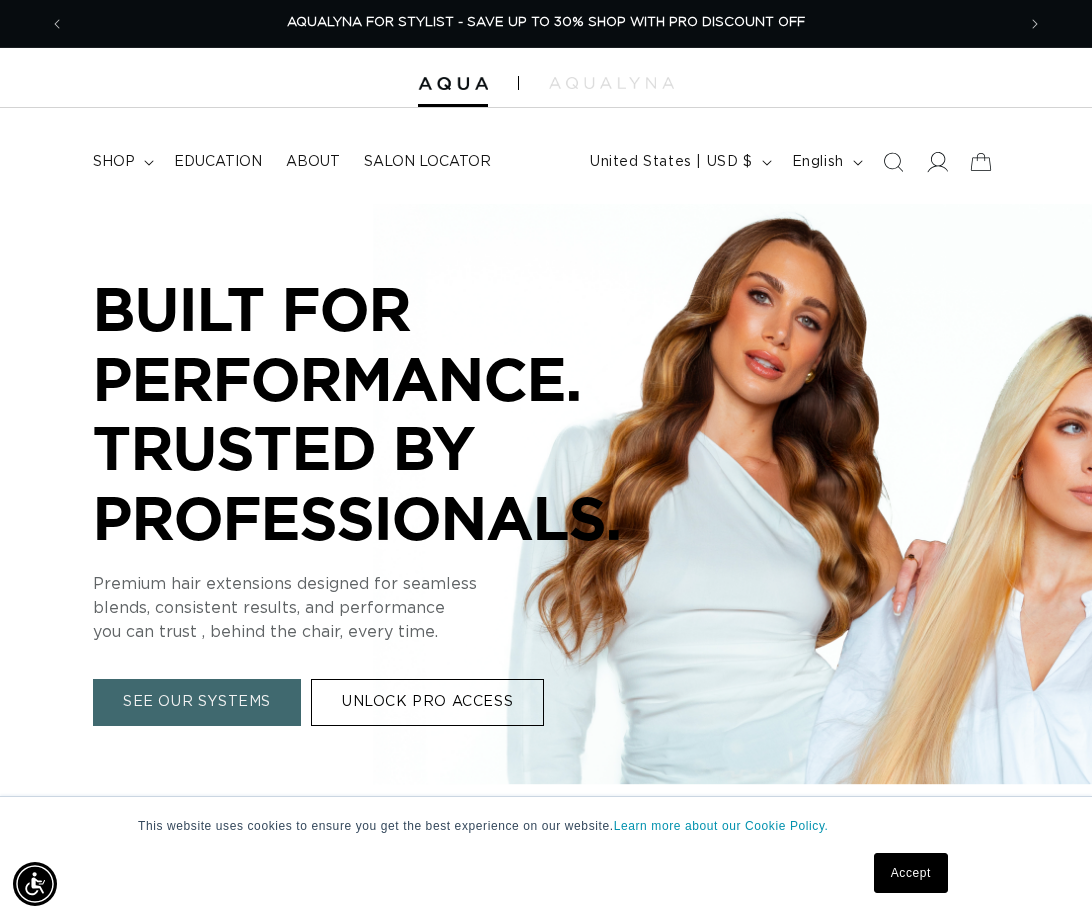 click 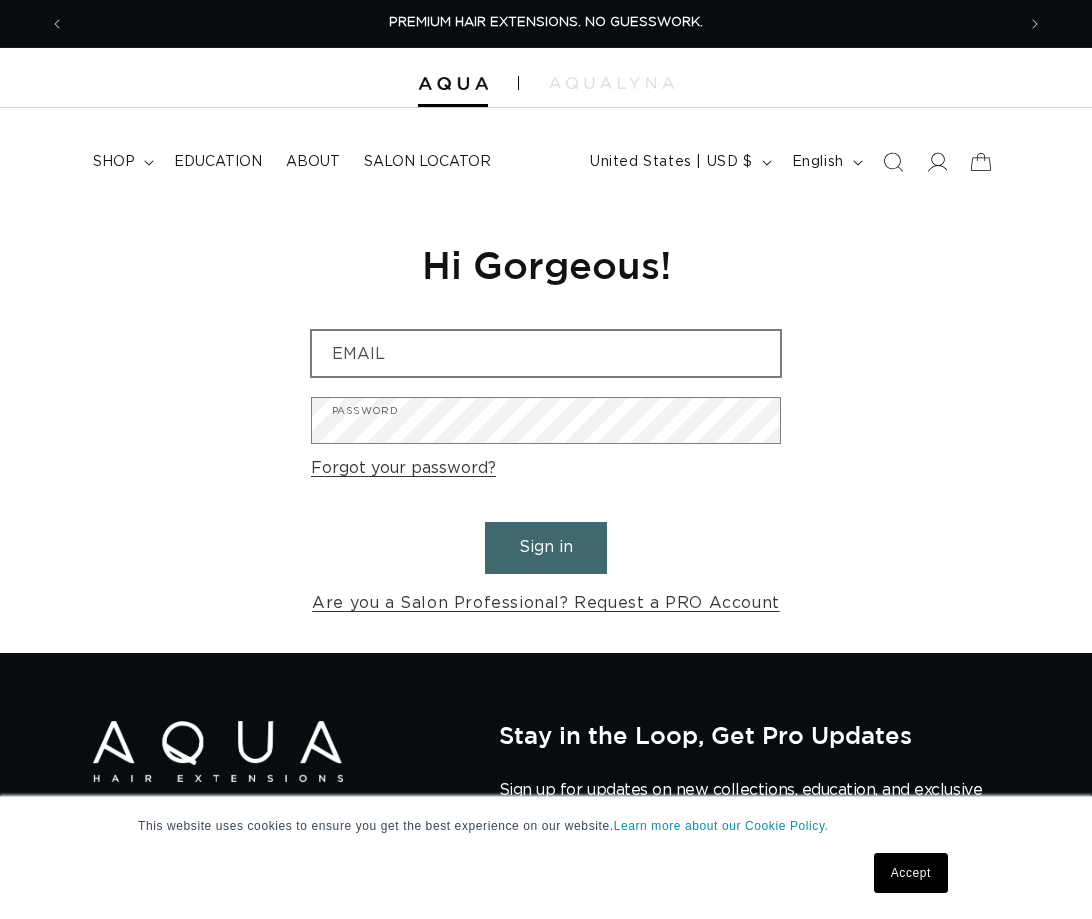 scroll, scrollTop: 0, scrollLeft: 0, axis: both 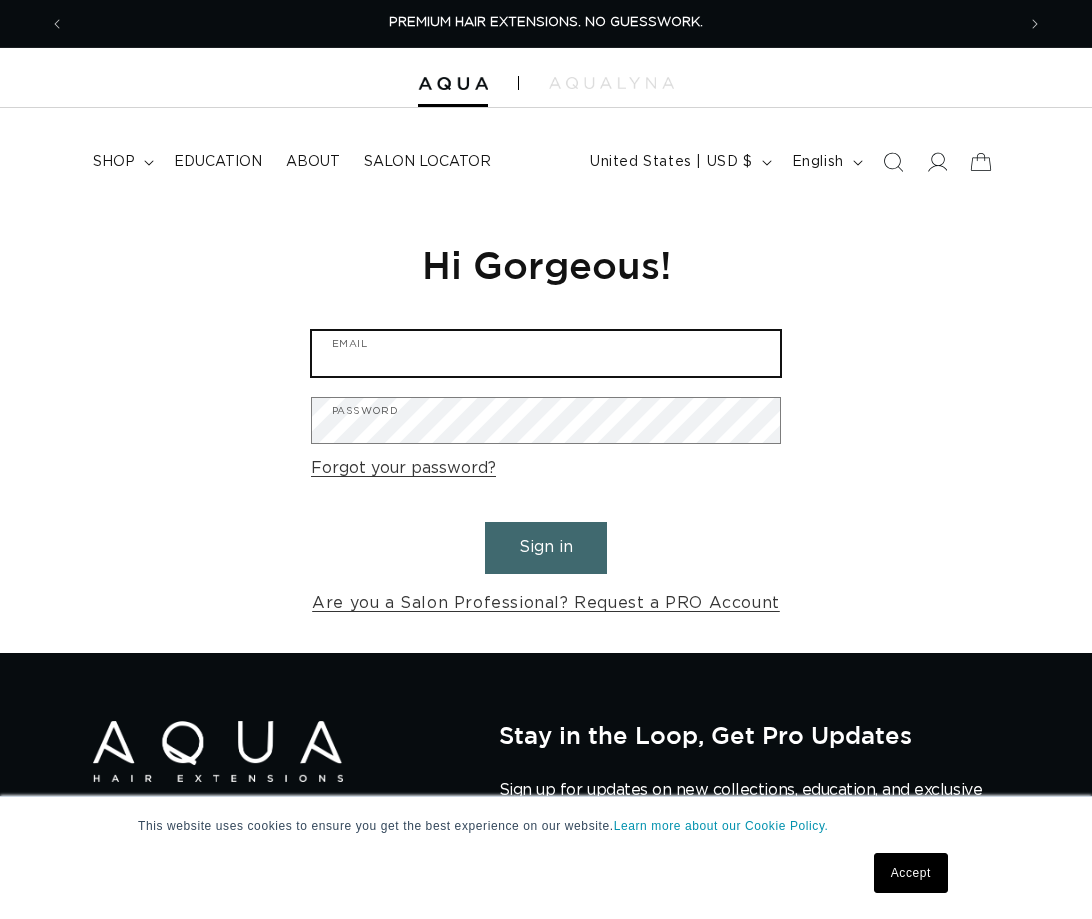 click on "Email" at bounding box center (546, 353) 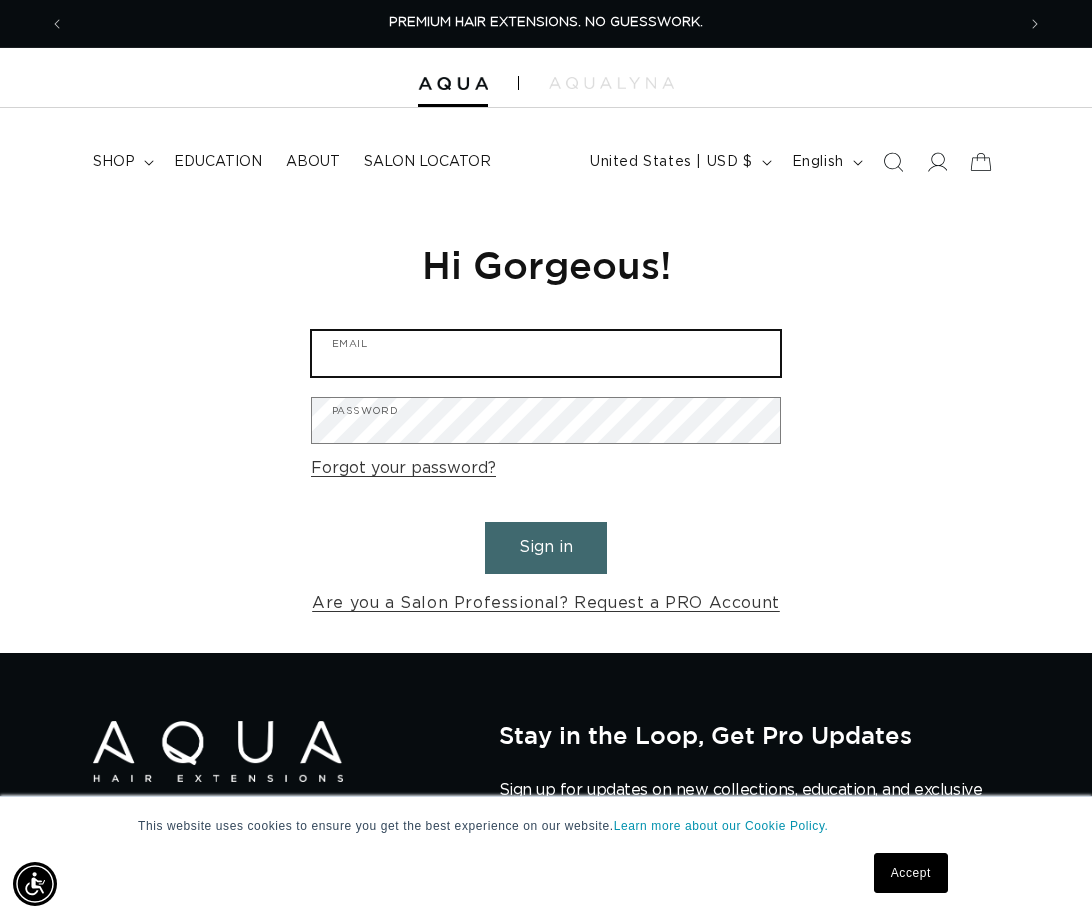 type on "[USERNAME]@example.com" 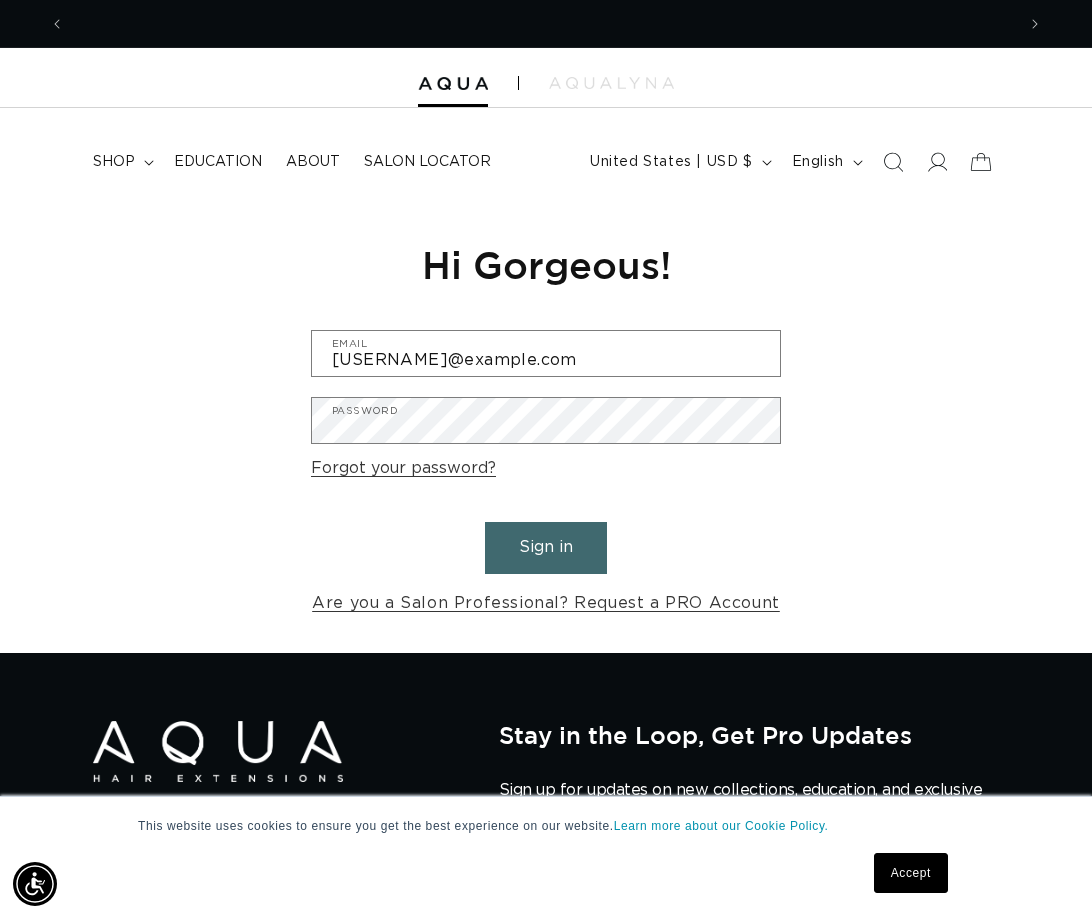 scroll, scrollTop: 0, scrollLeft: 1900, axis: horizontal 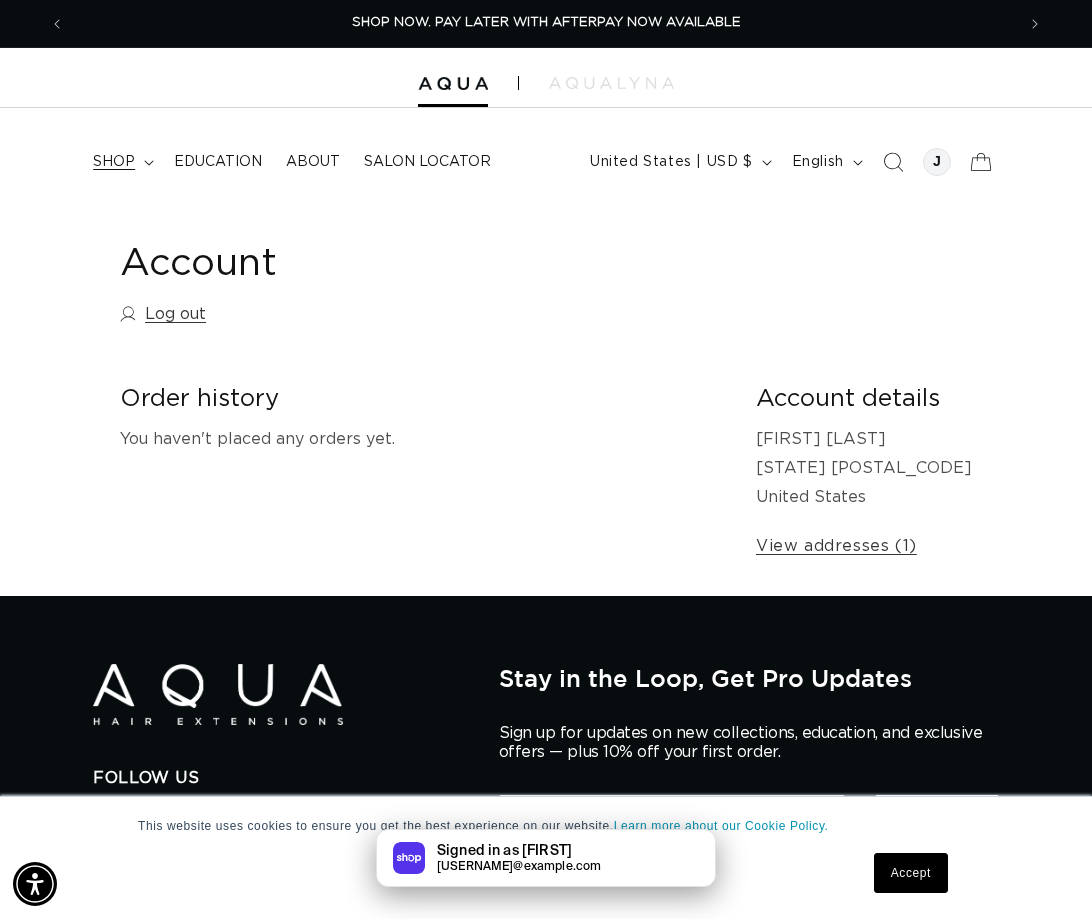 click 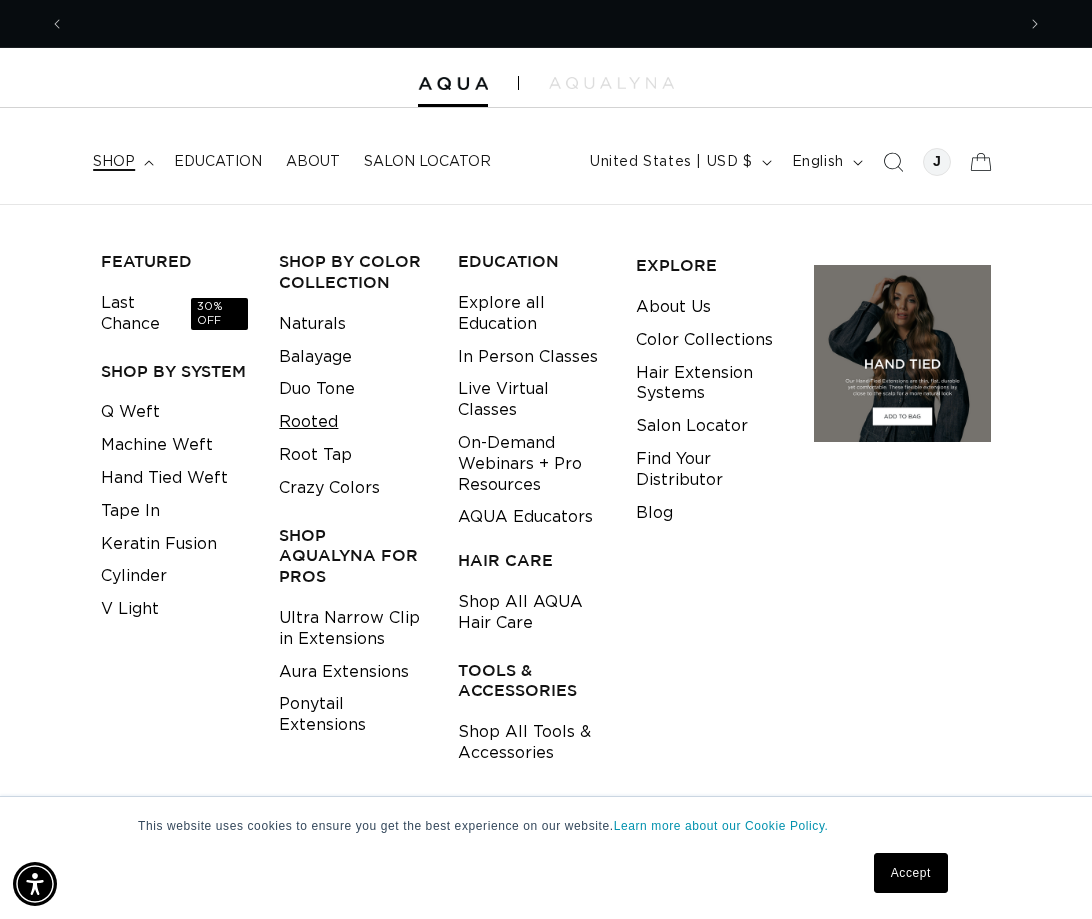 scroll, scrollTop: 0, scrollLeft: 0, axis: both 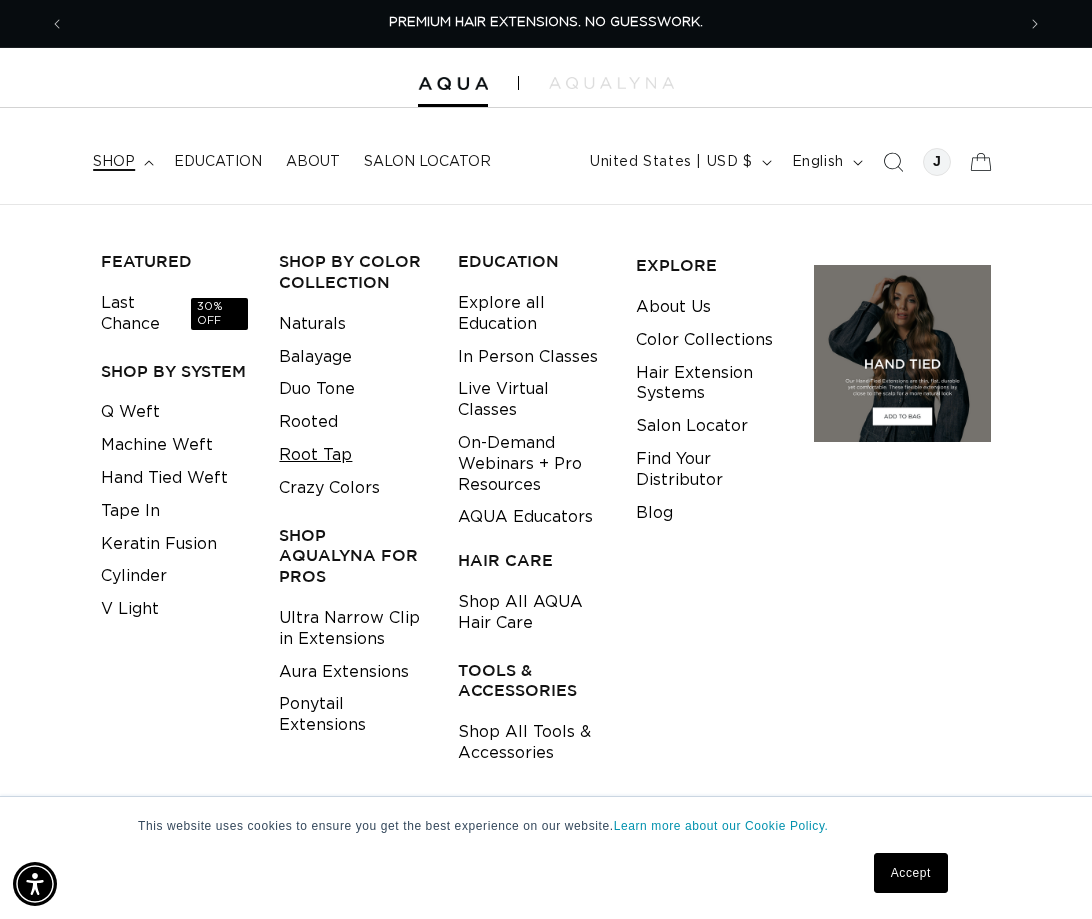 click on "Root Tap" at bounding box center (315, 455) 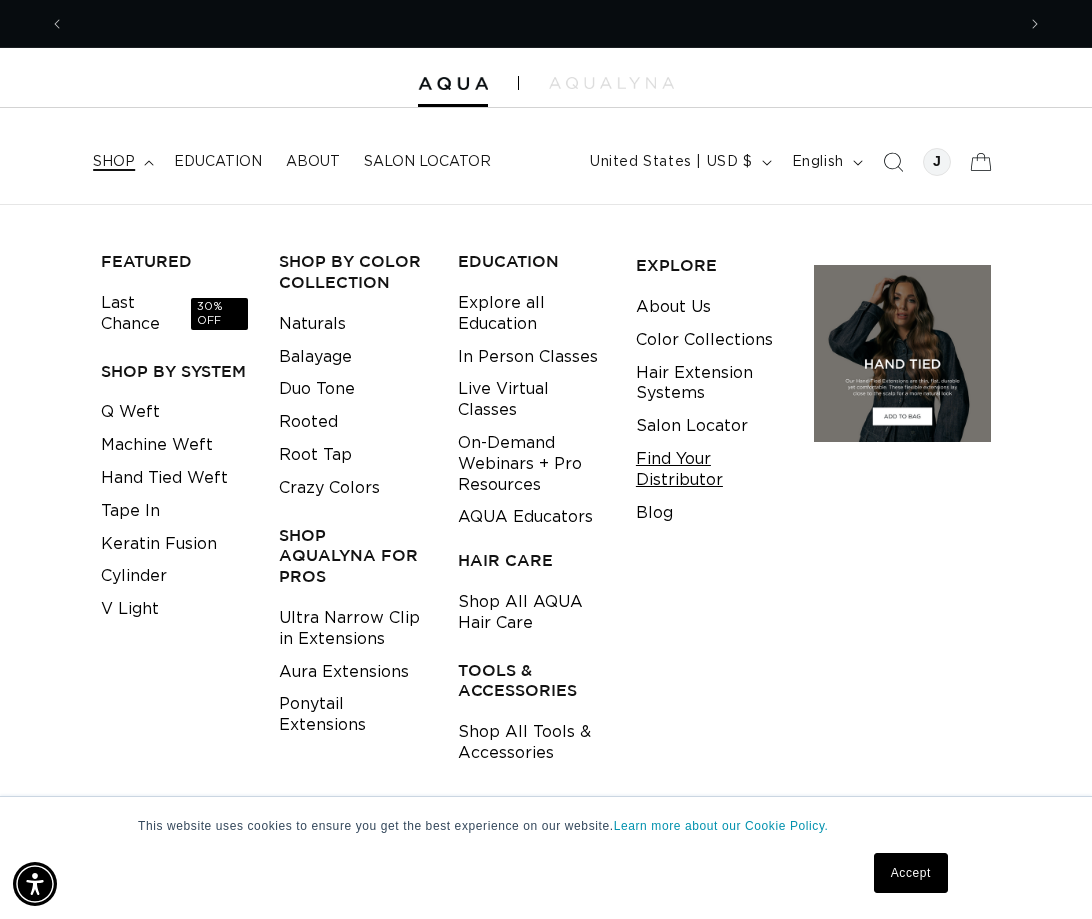 scroll, scrollTop: 0, scrollLeft: 950, axis: horizontal 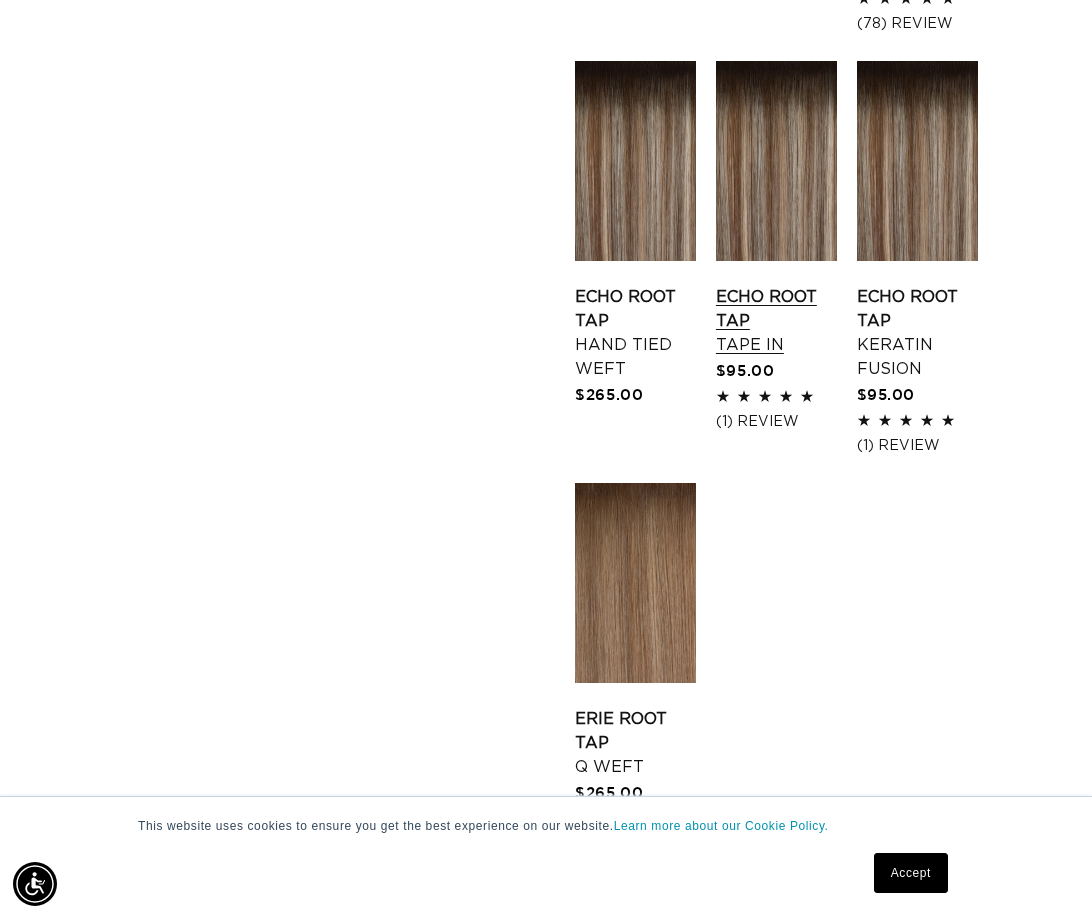 click on "Echo Root Tap
Tape In" at bounding box center (776, 321) 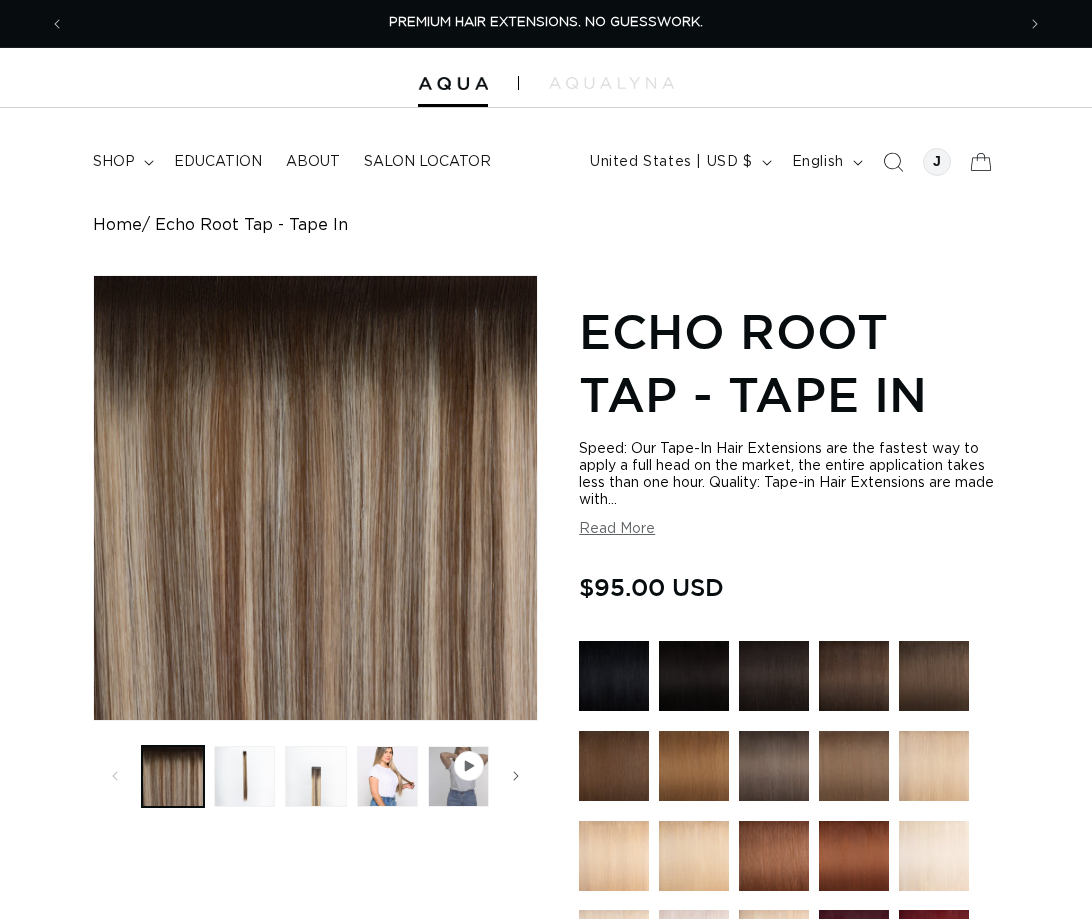 scroll, scrollTop: 0, scrollLeft: 0, axis: both 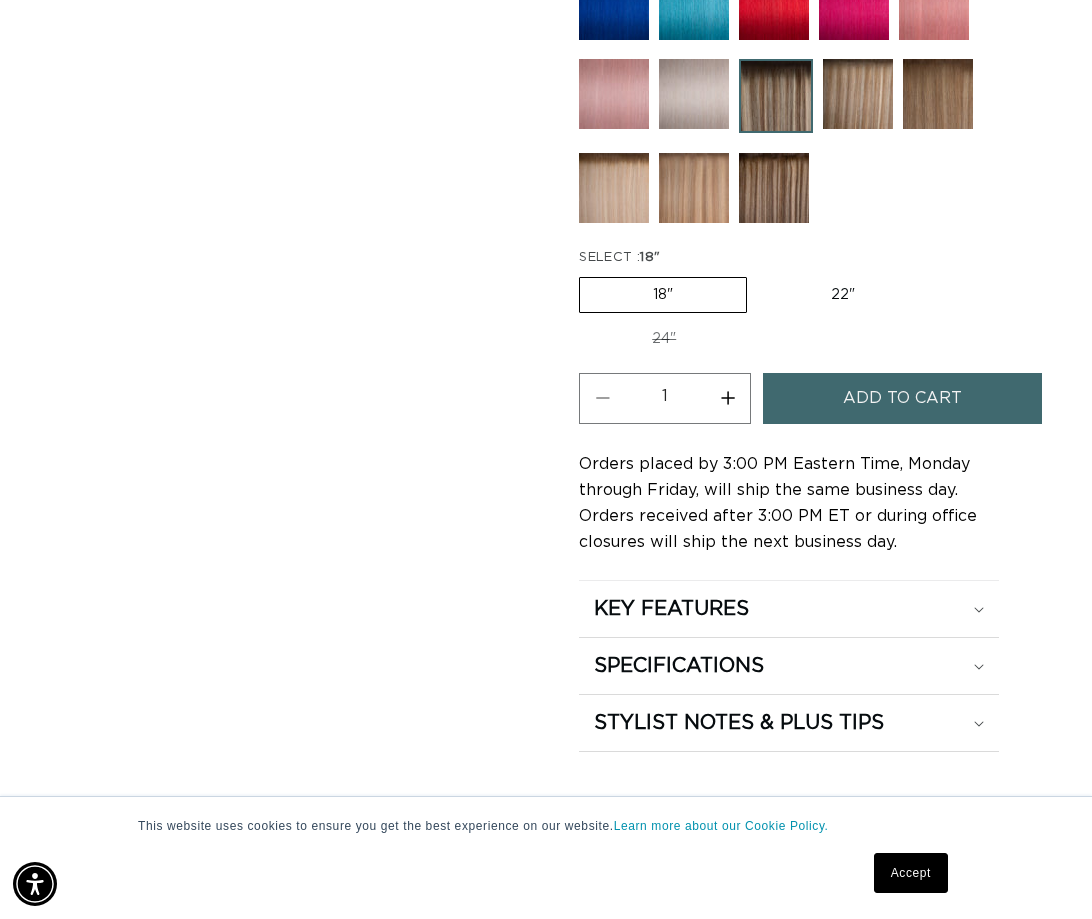 click on "Add to cart" at bounding box center (902, 398) 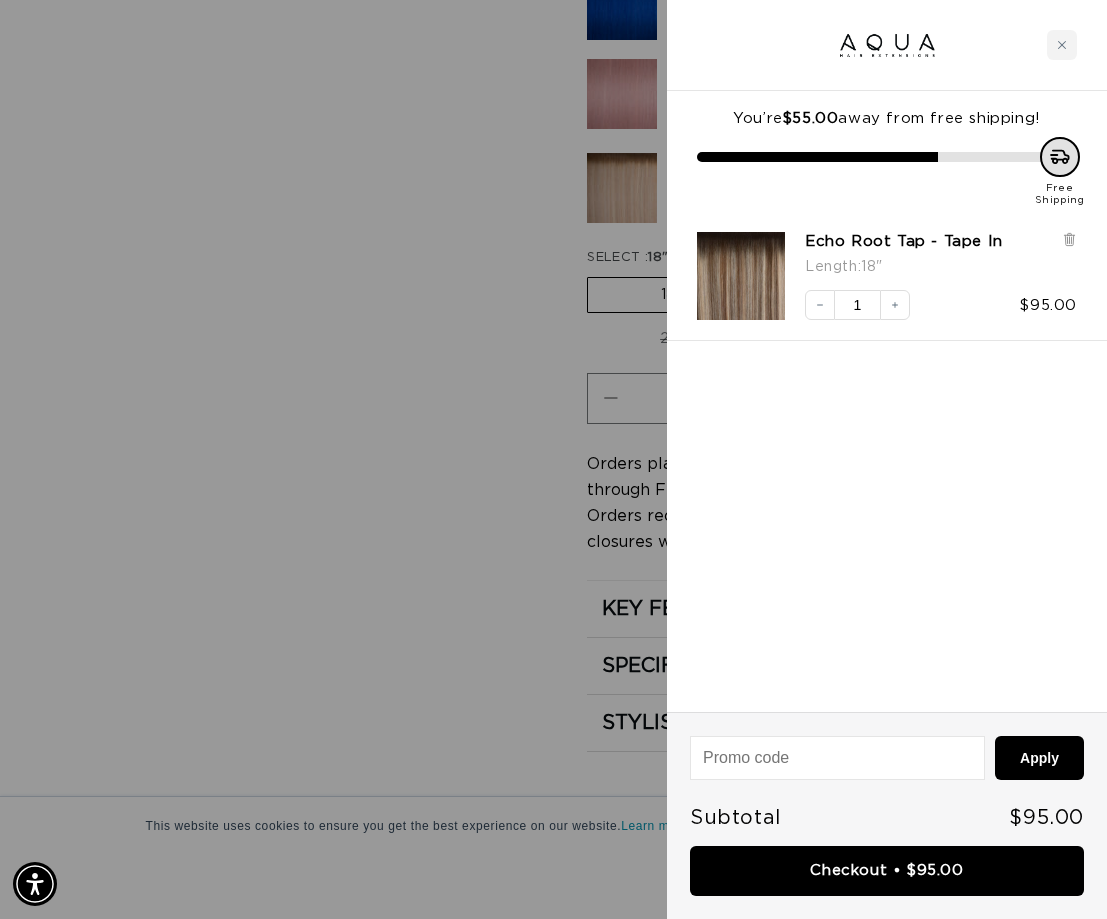 scroll, scrollTop: 0, scrollLeft: 1930, axis: horizontal 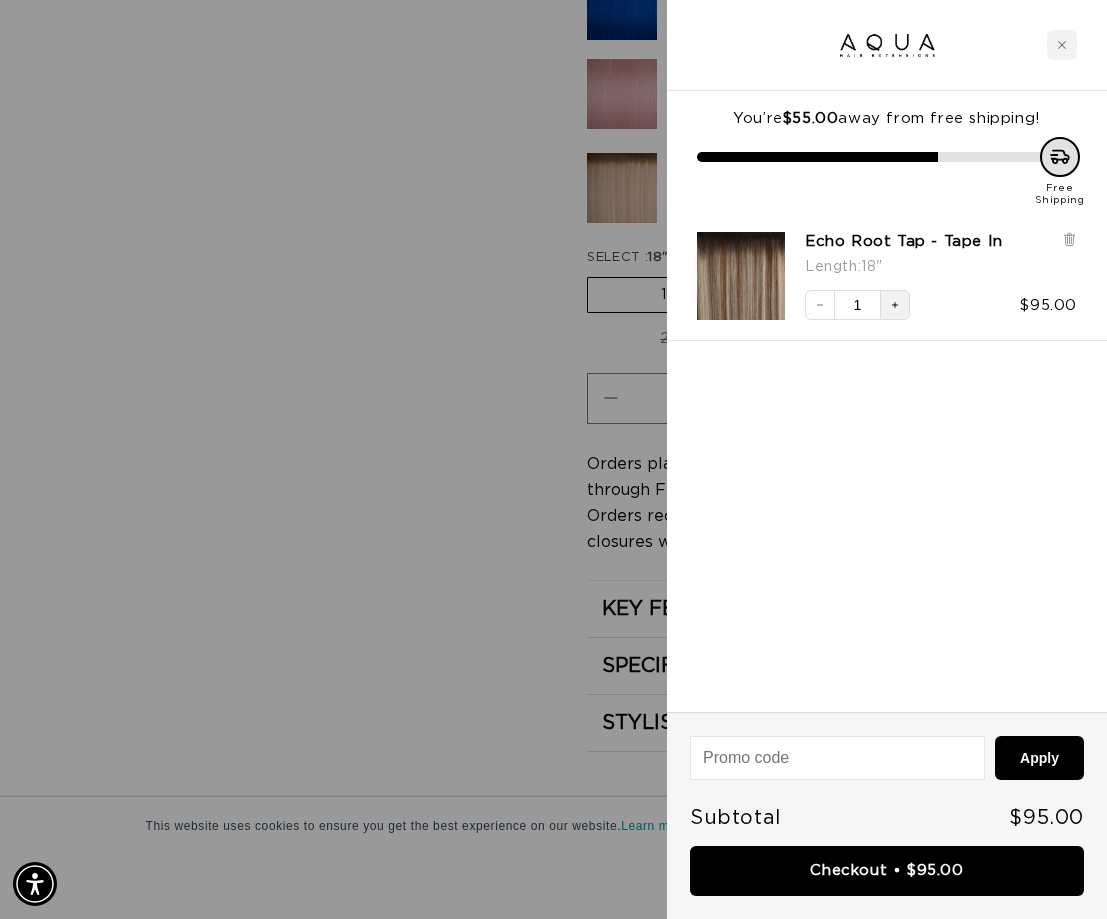 click on "Increase quantity" at bounding box center (895, 305) 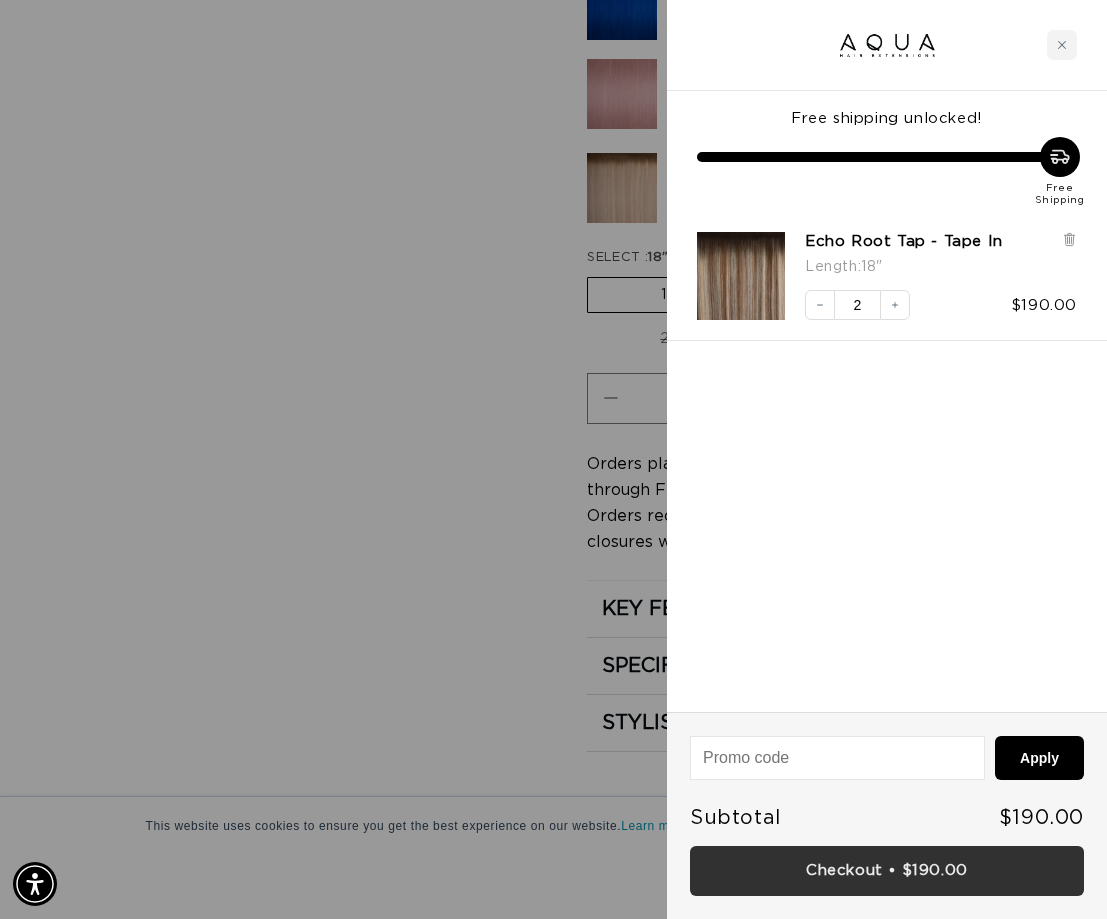 click on "Checkout • $190.00" at bounding box center [887, 871] 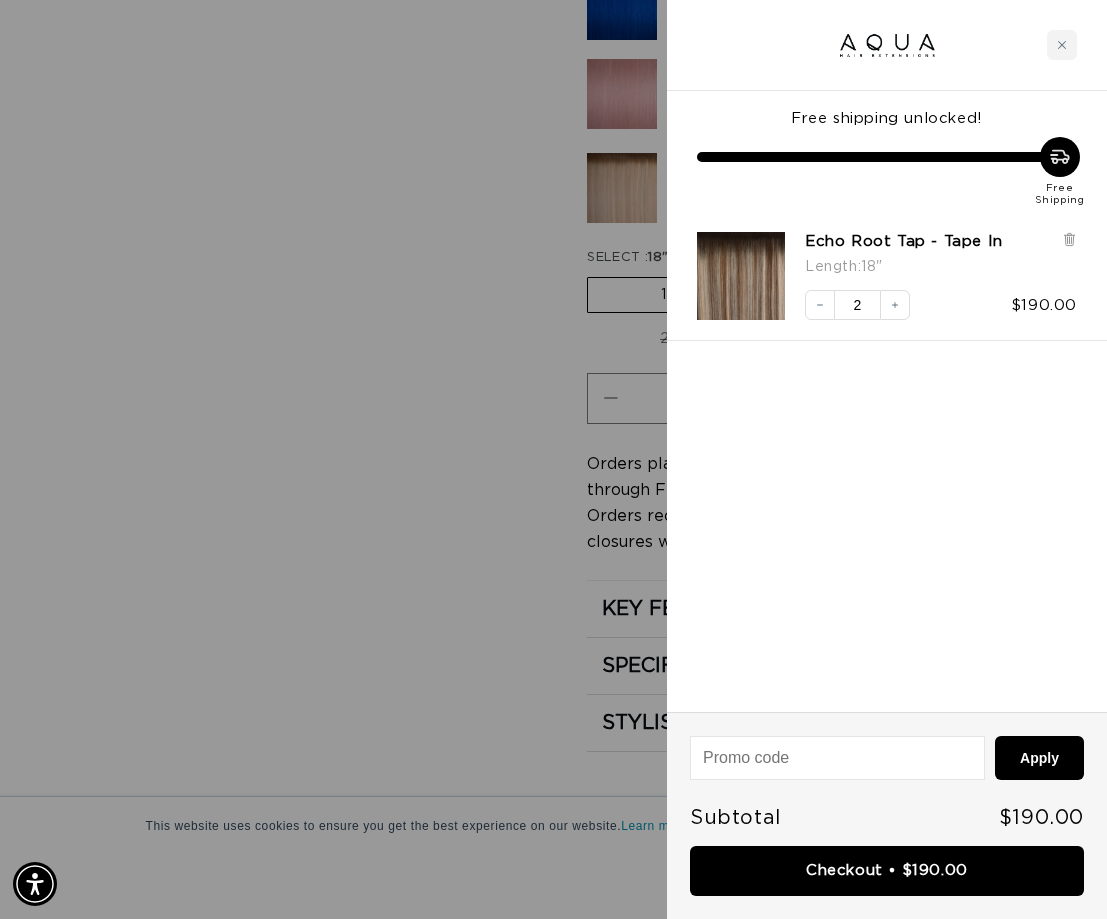 scroll, scrollTop: 0, scrollLeft: 965, axis: horizontal 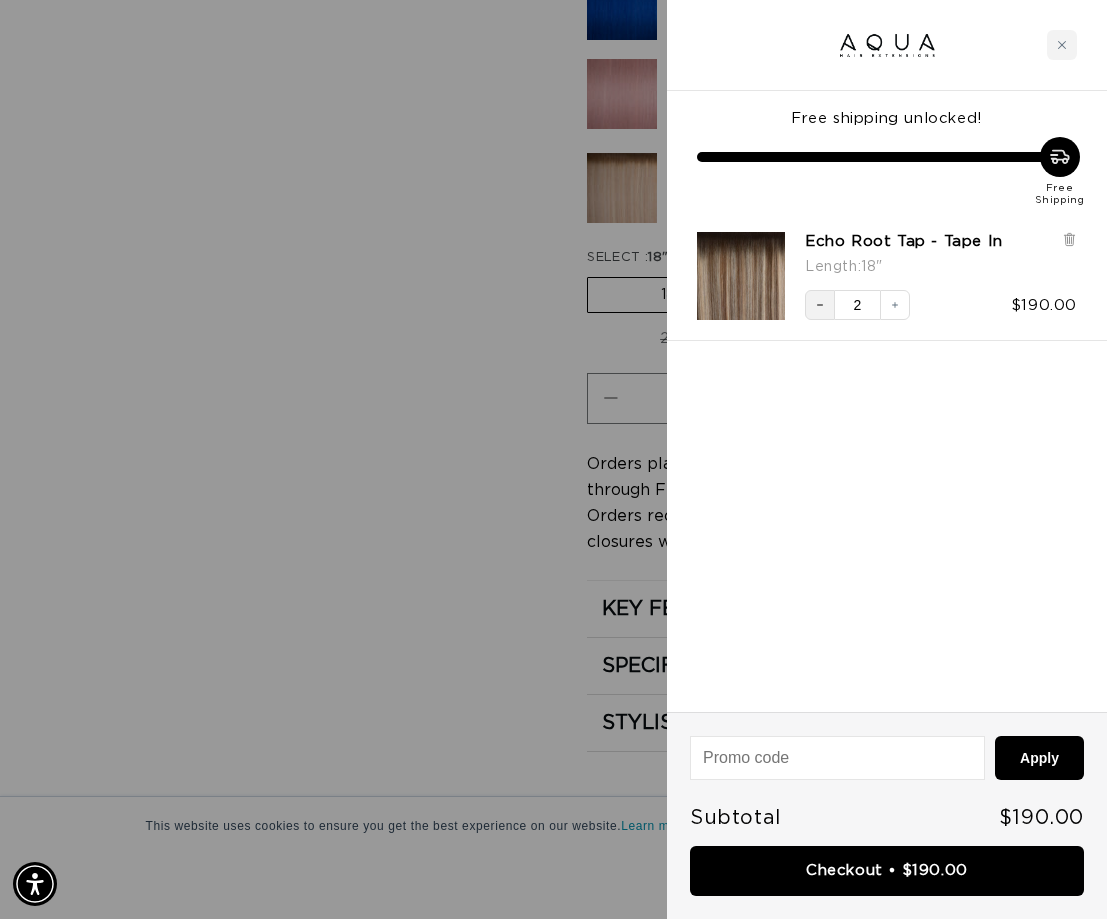 click on "Decrease quantity" at bounding box center (820, 305) 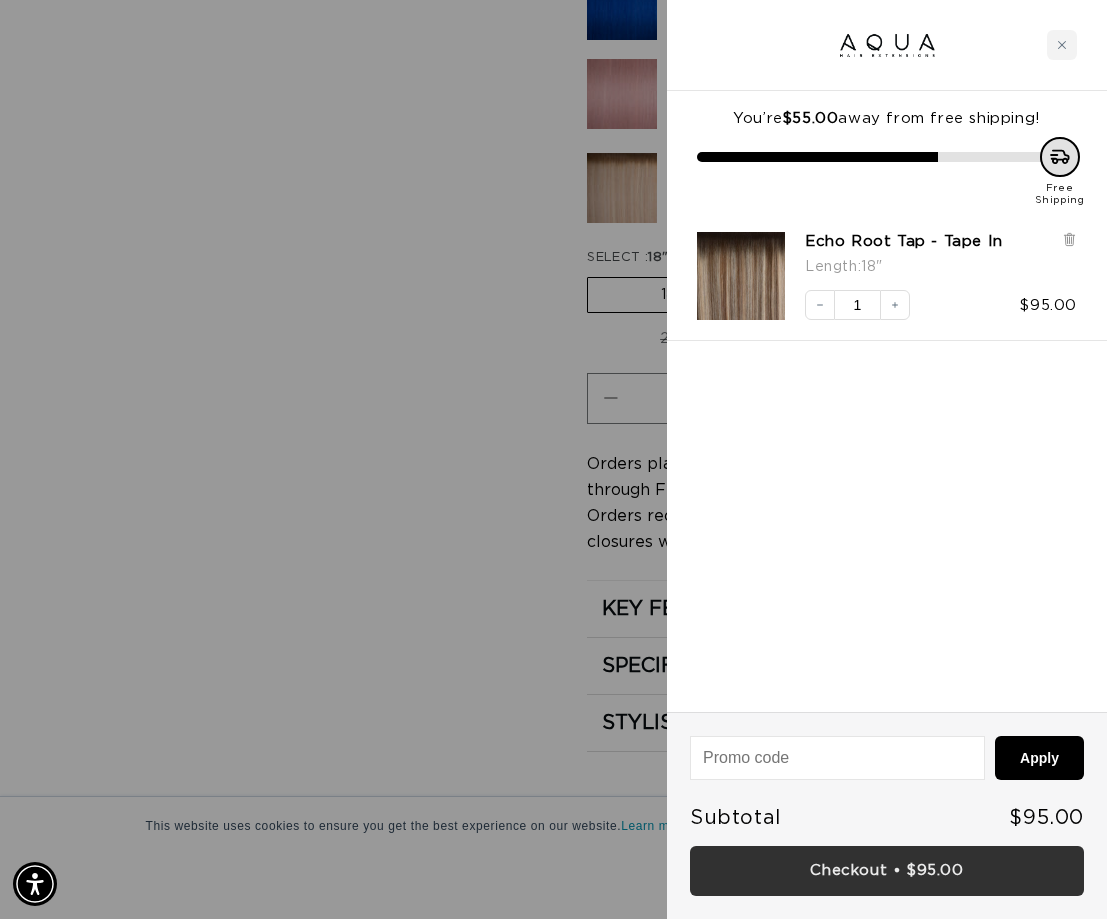click on "Checkout • $95.00" at bounding box center [887, 871] 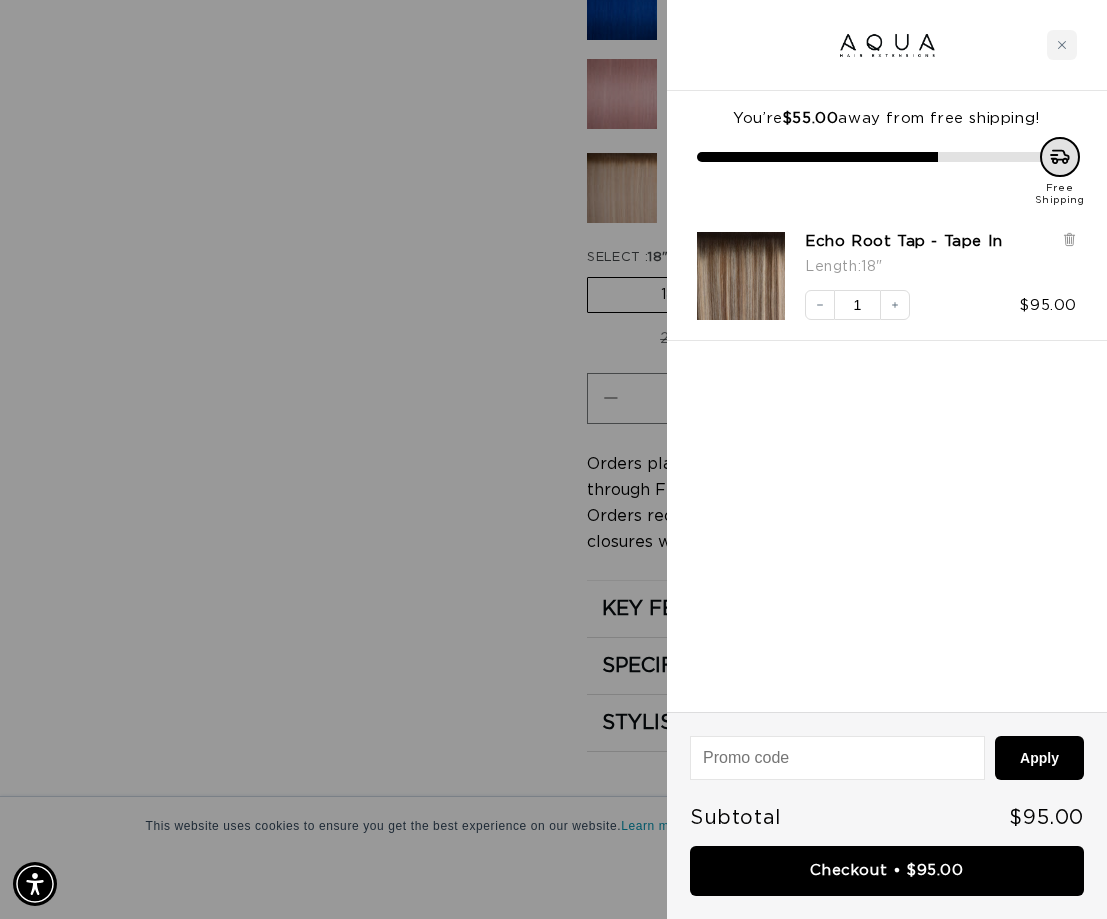 scroll, scrollTop: 0, scrollLeft: 0, axis: both 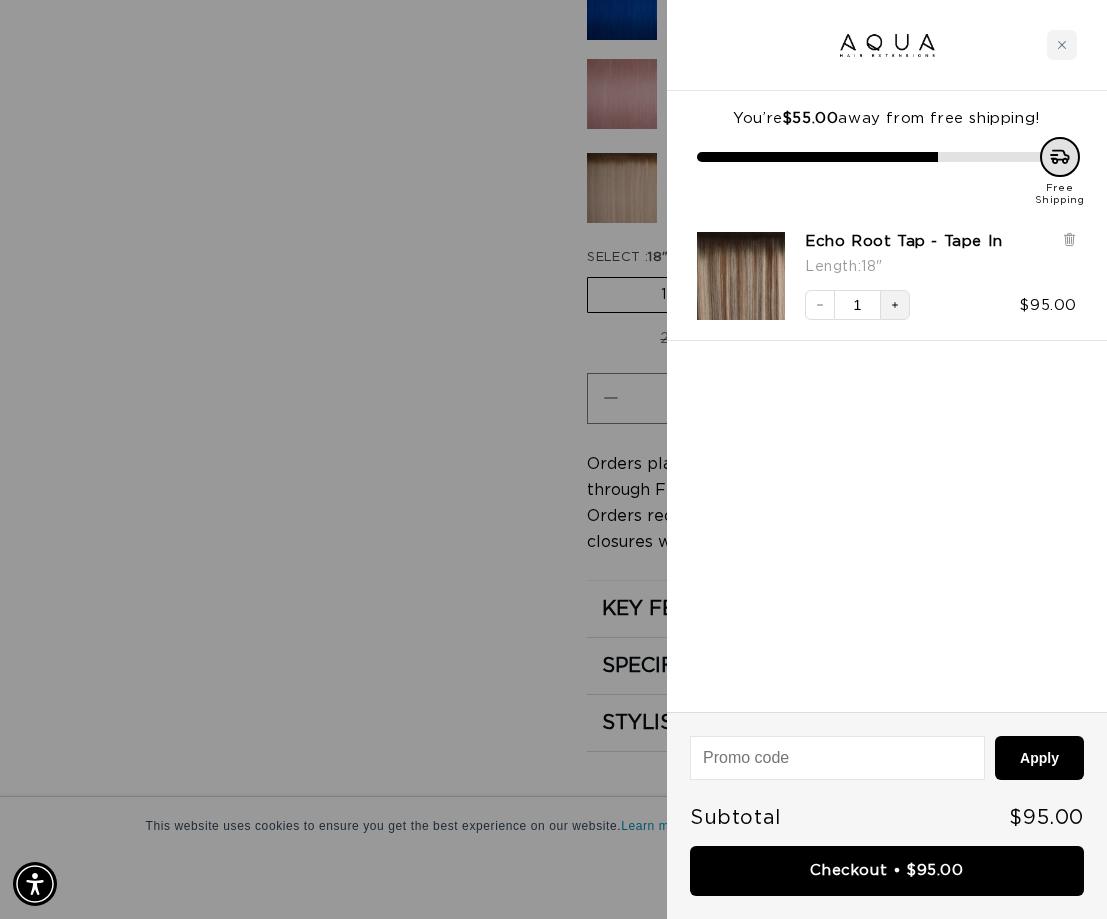 click 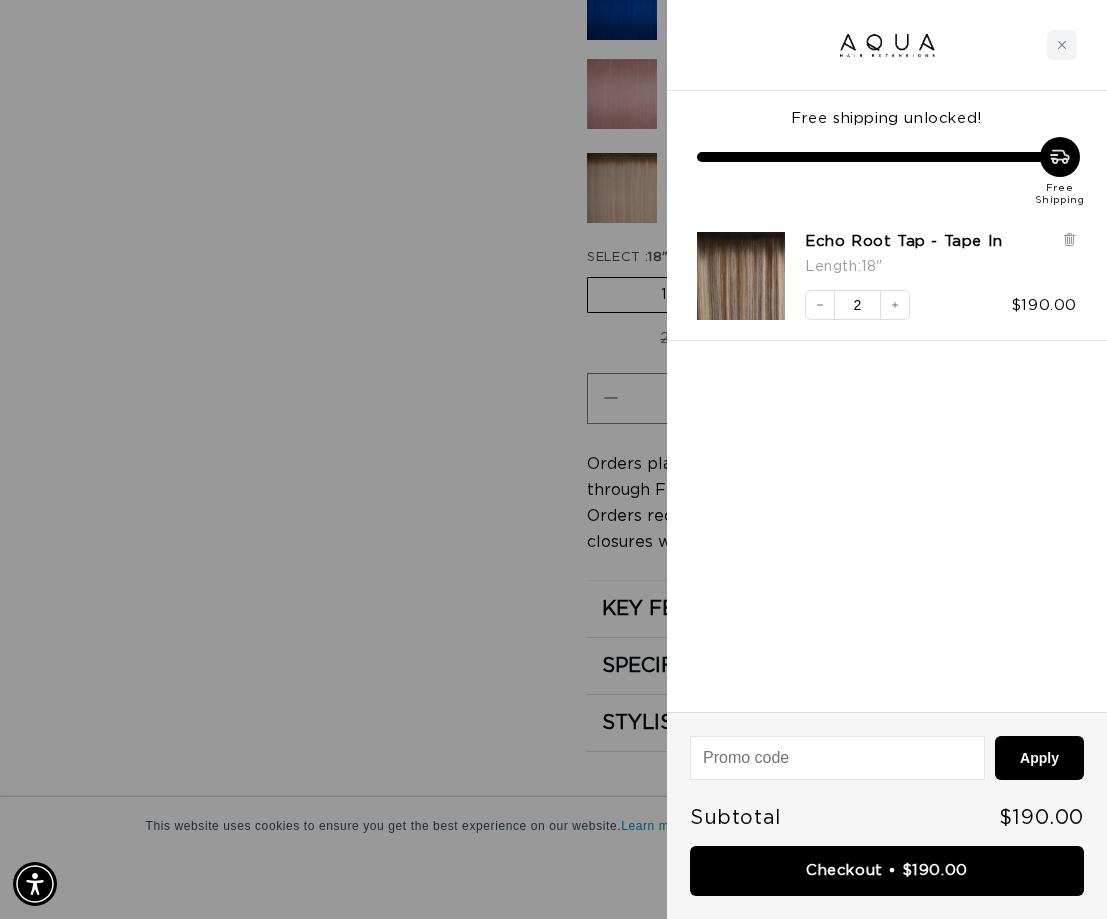 scroll, scrollTop: 0, scrollLeft: 965, axis: horizontal 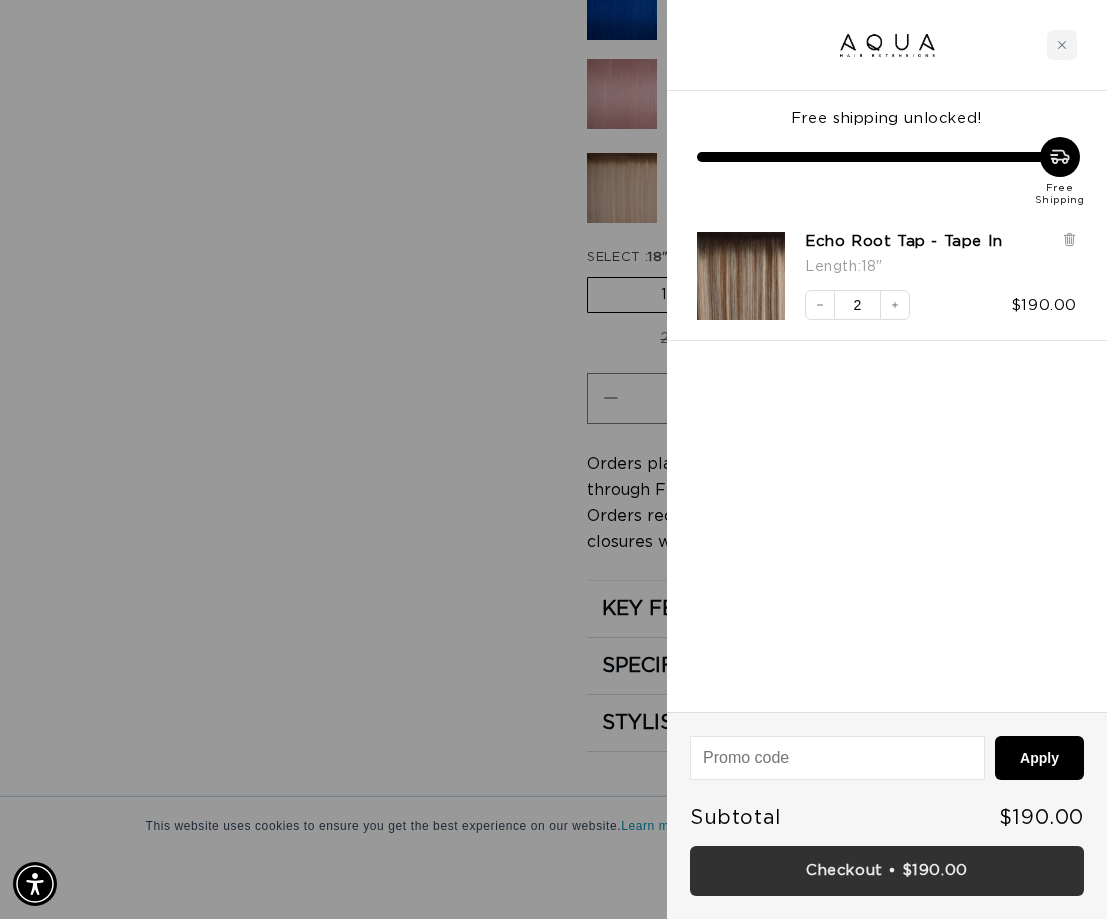 click on "Checkout • $190.00" at bounding box center (887, 871) 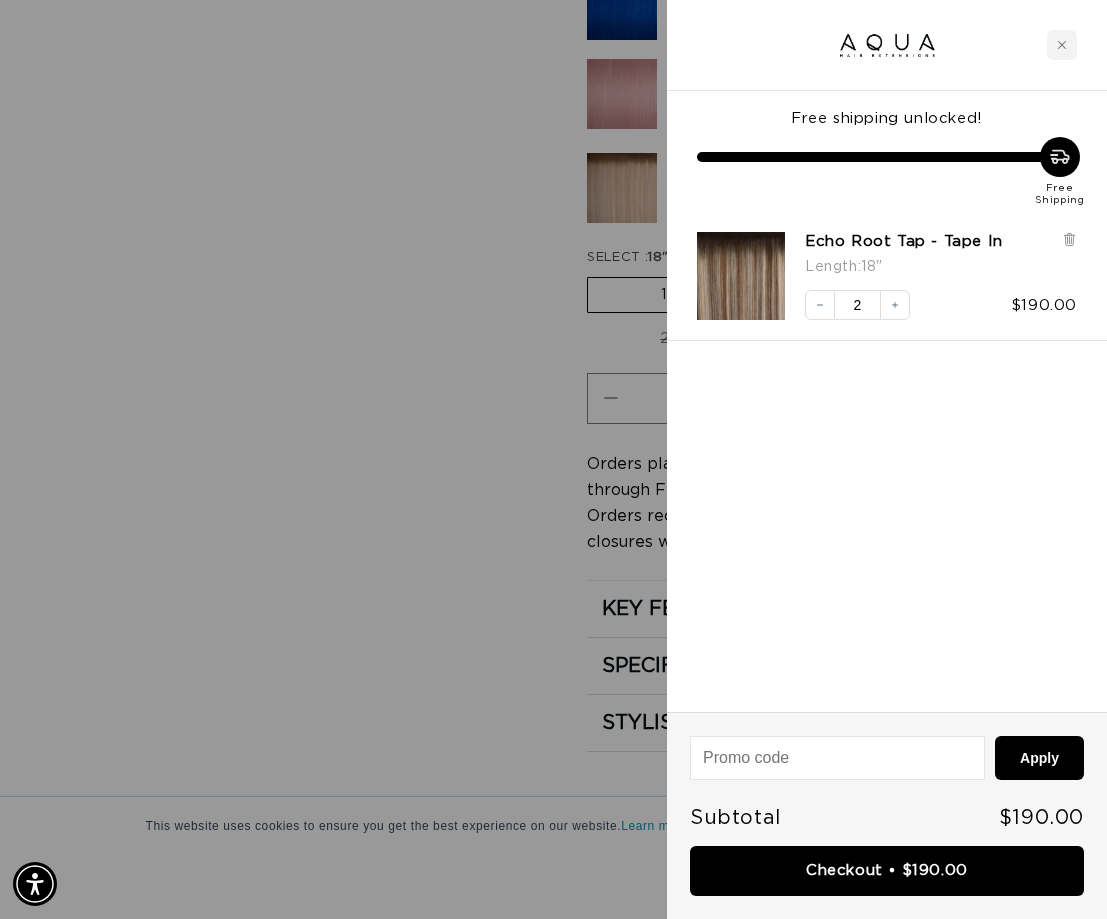 scroll, scrollTop: 0, scrollLeft: 1930, axis: horizontal 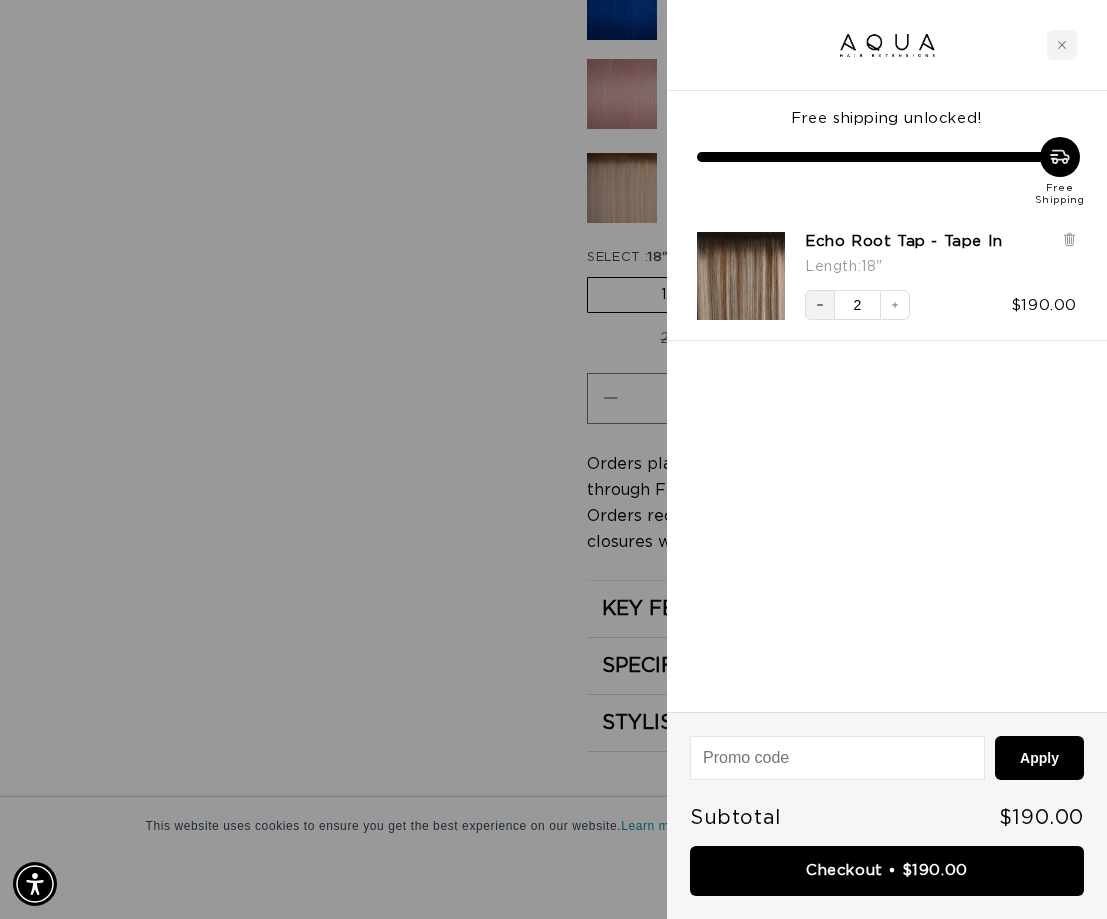 click on "Decrease quantity" at bounding box center [820, 305] 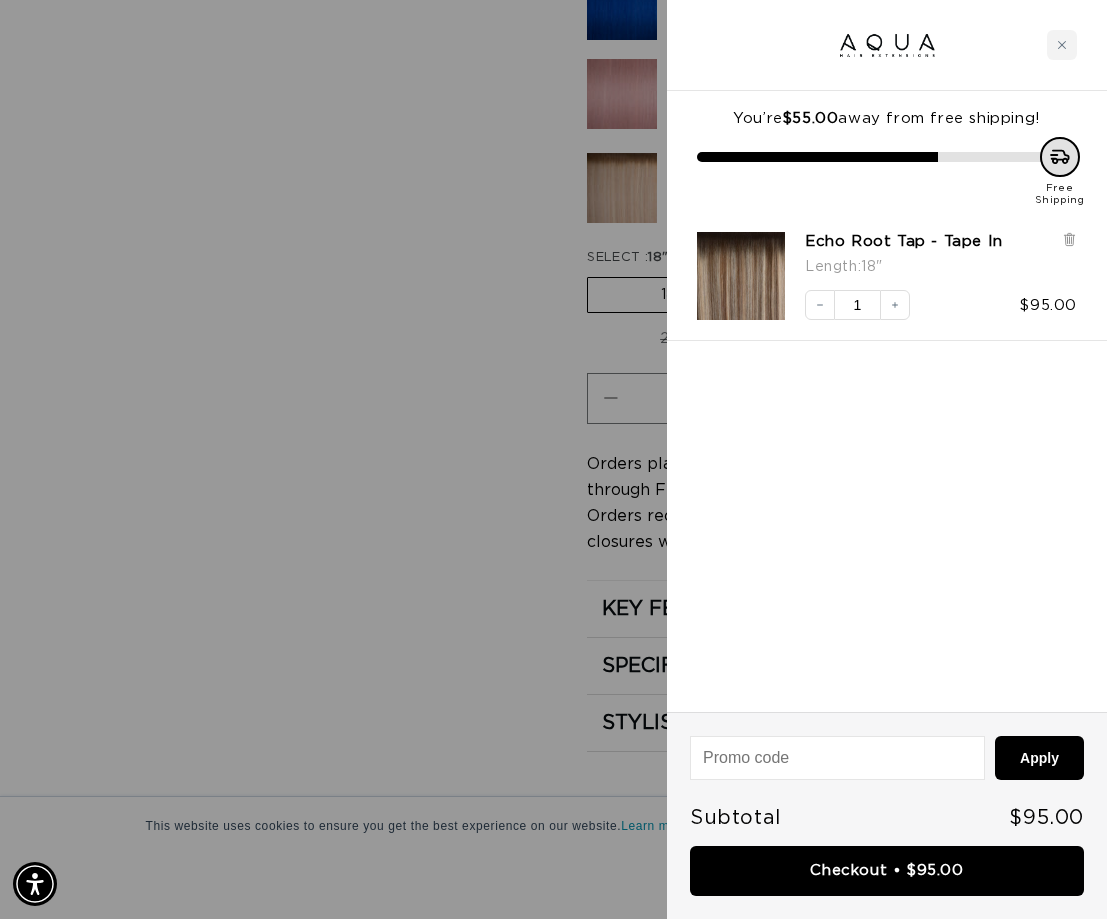 scroll, scrollTop: 0, scrollLeft: 1930, axis: horizontal 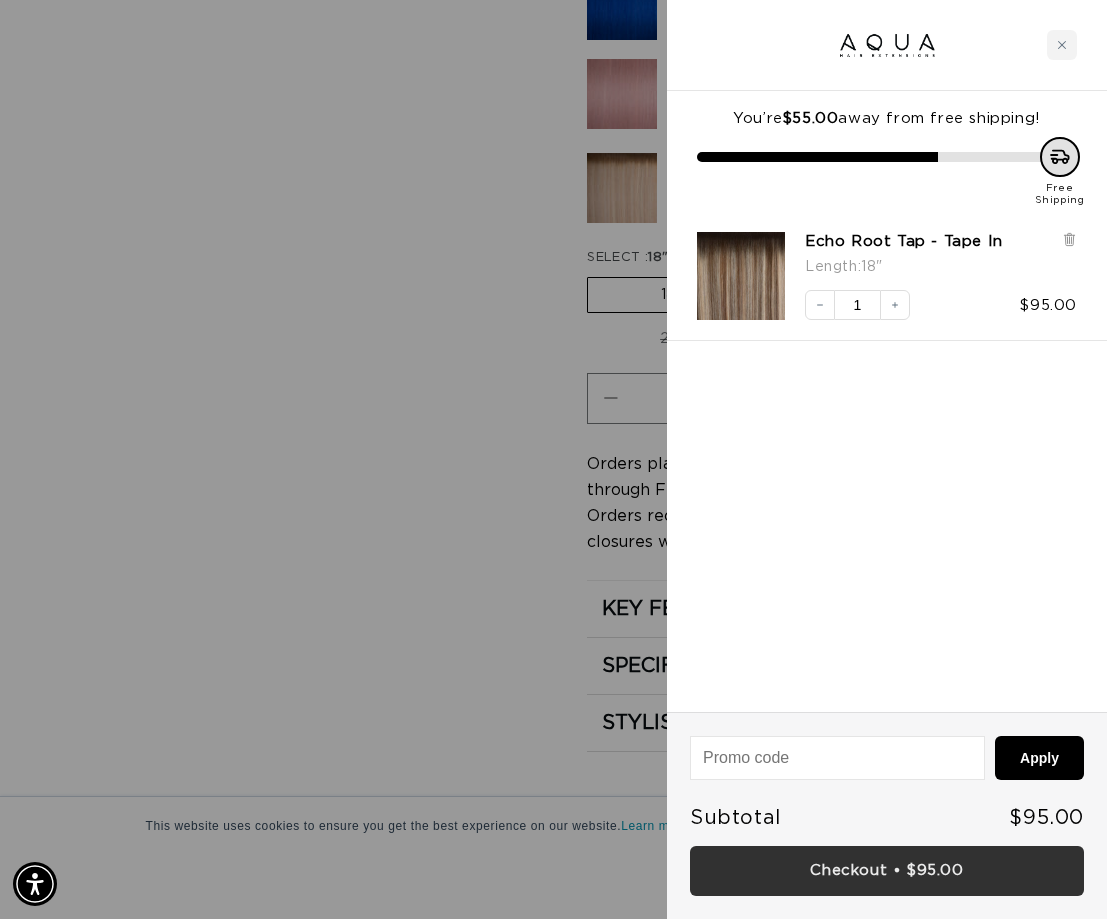 click on "Checkout • $95.00" at bounding box center (887, 871) 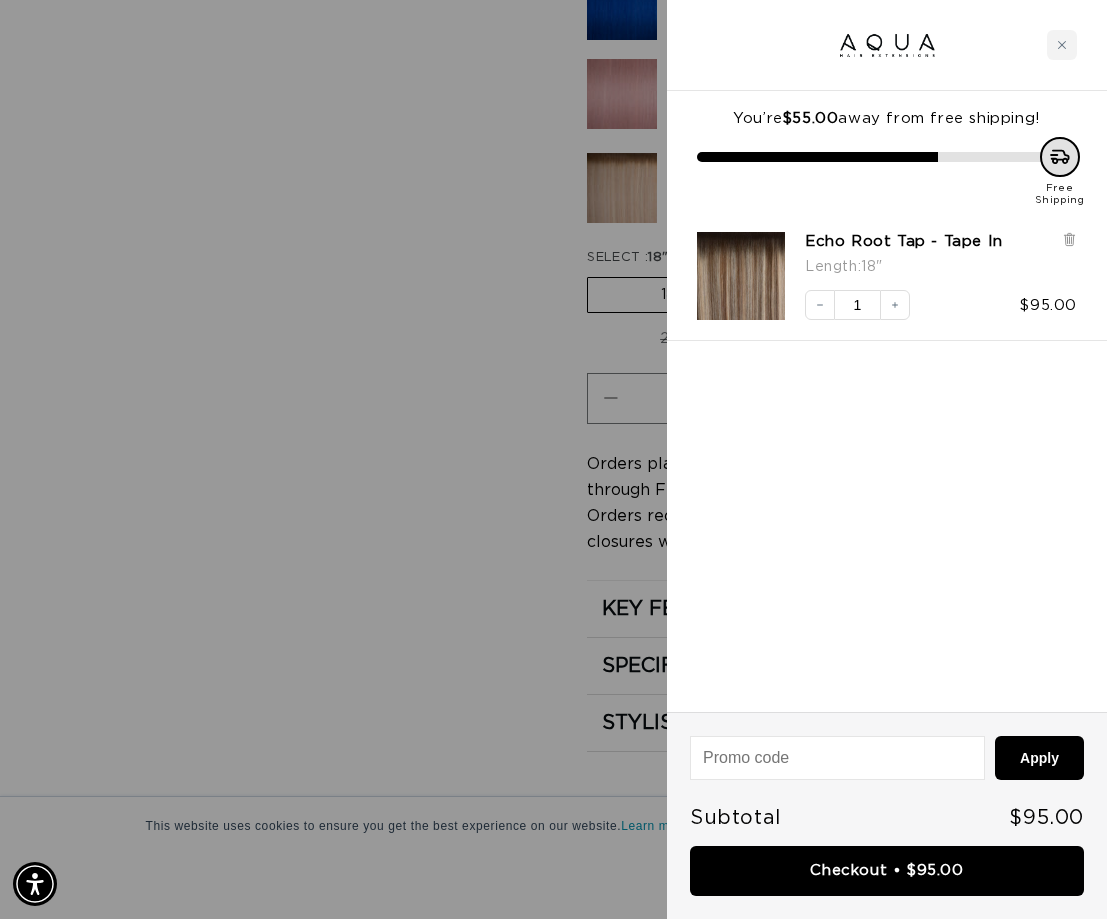 scroll, scrollTop: 0, scrollLeft: 0, axis: both 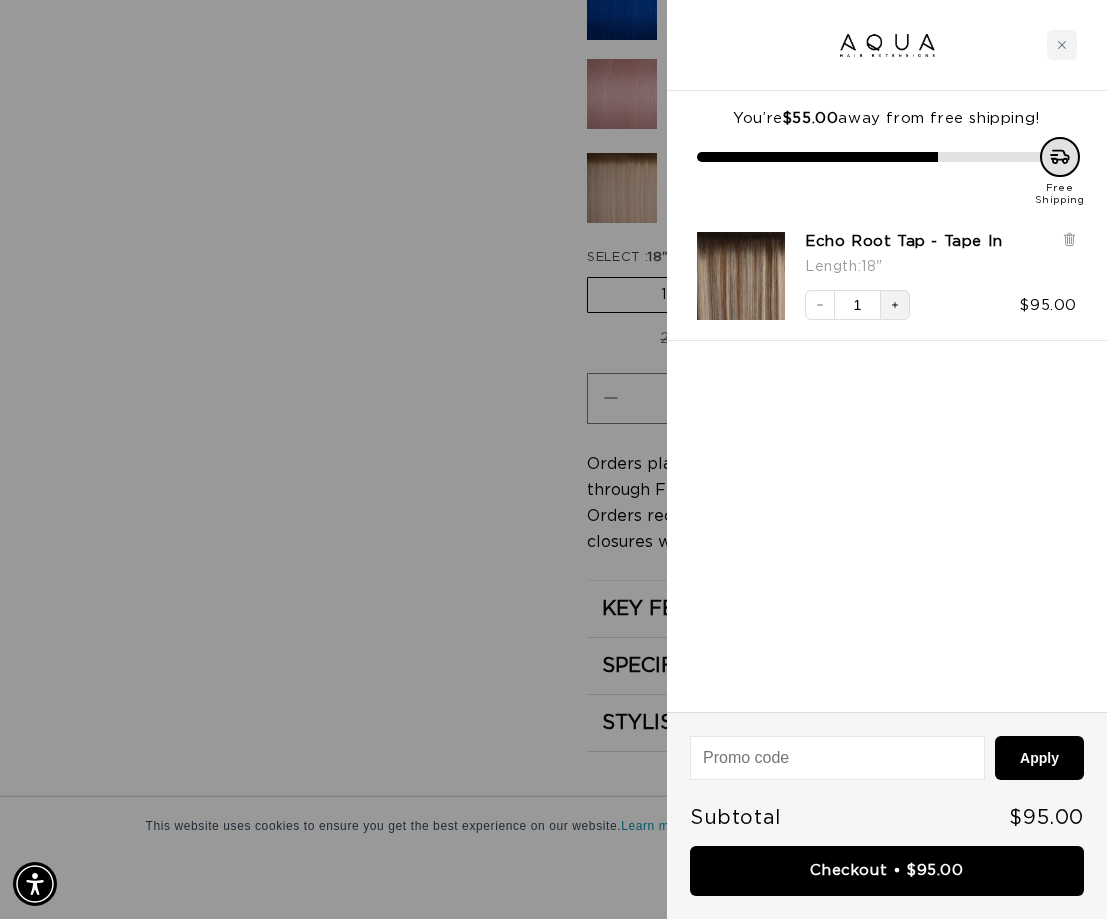 click 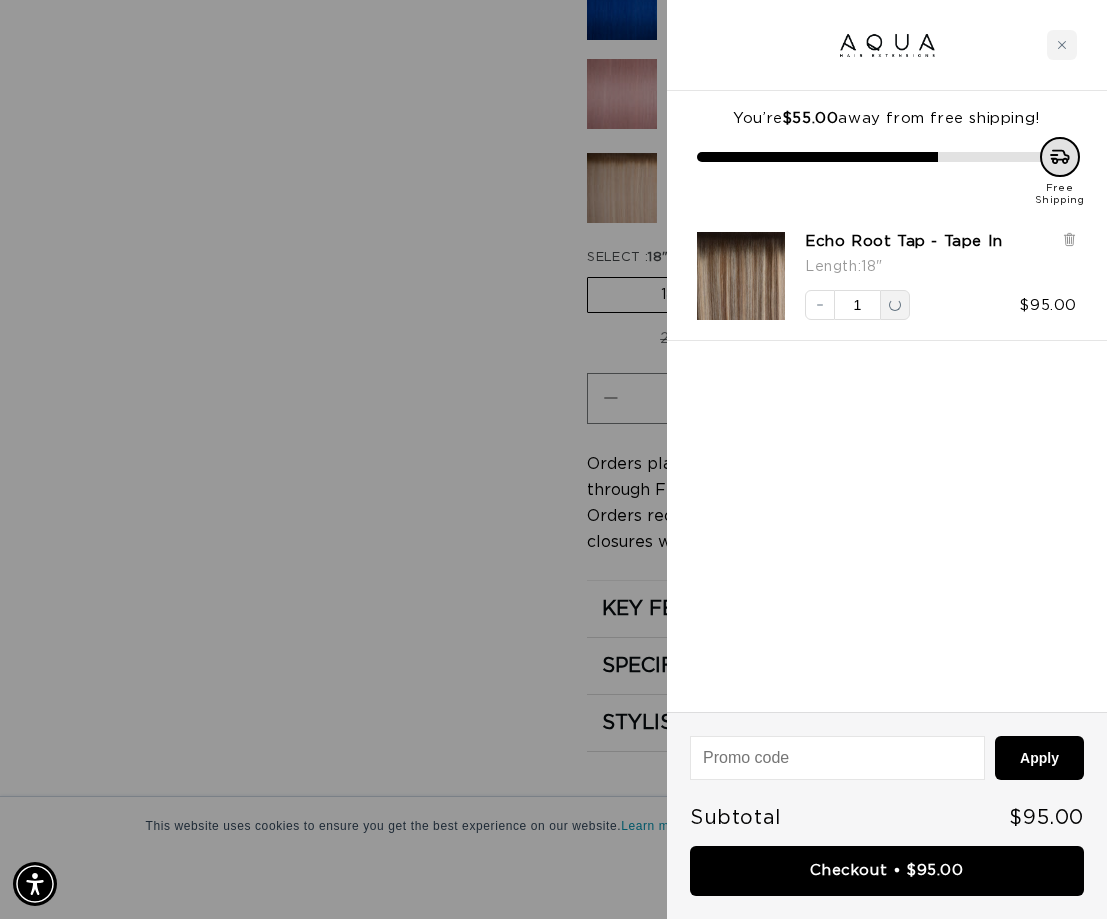 scroll, scrollTop: 0, scrollLeft: 965, axis: horizontal 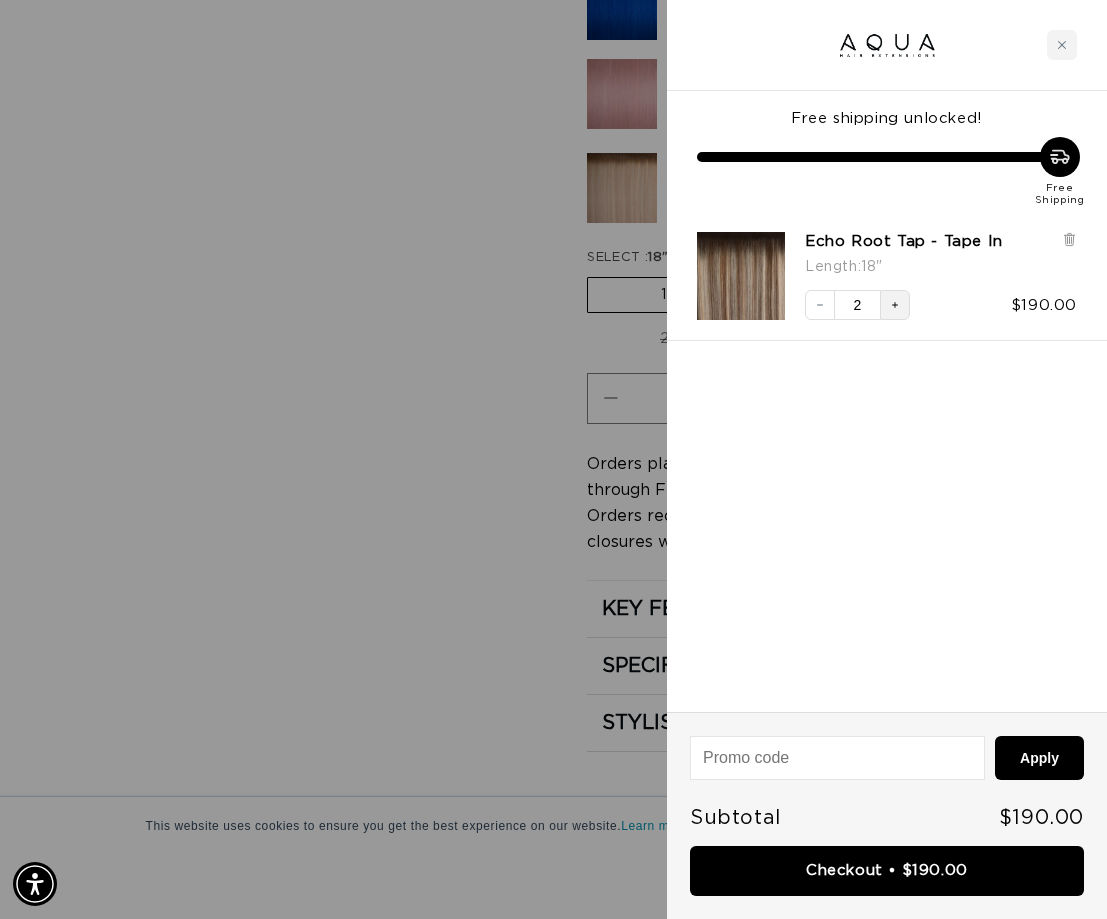 click 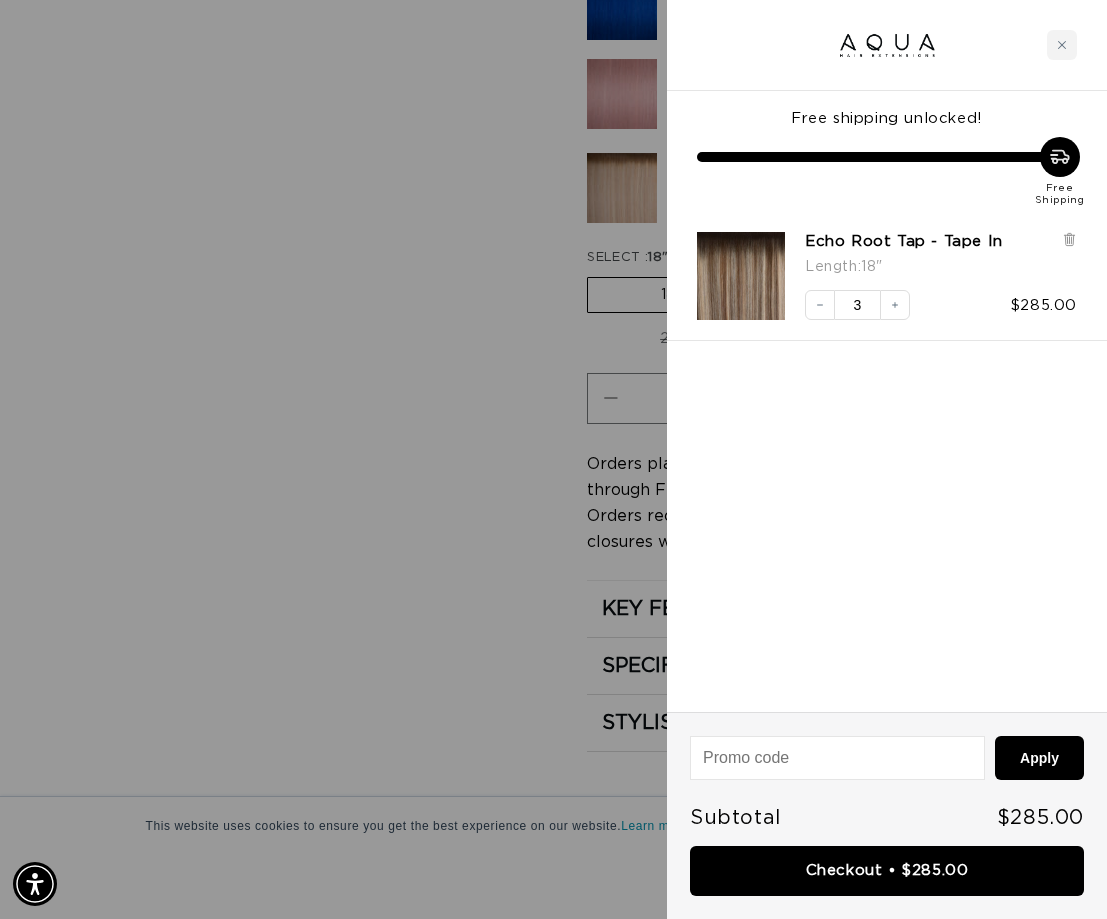 scroll, scrollTop: 0, scrollLeft: 1930, axis: horizontal 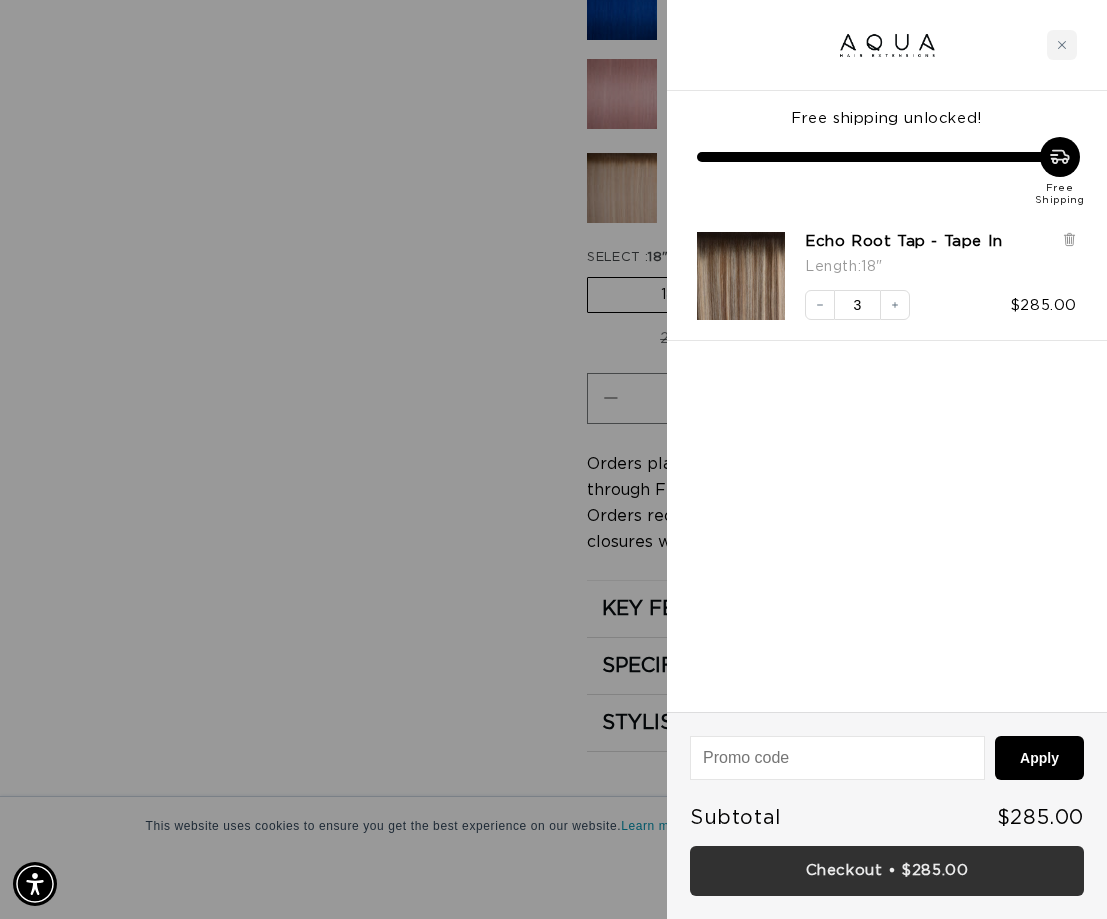 click on "Checkout • $285.00" at bounding box center (887, 871) 